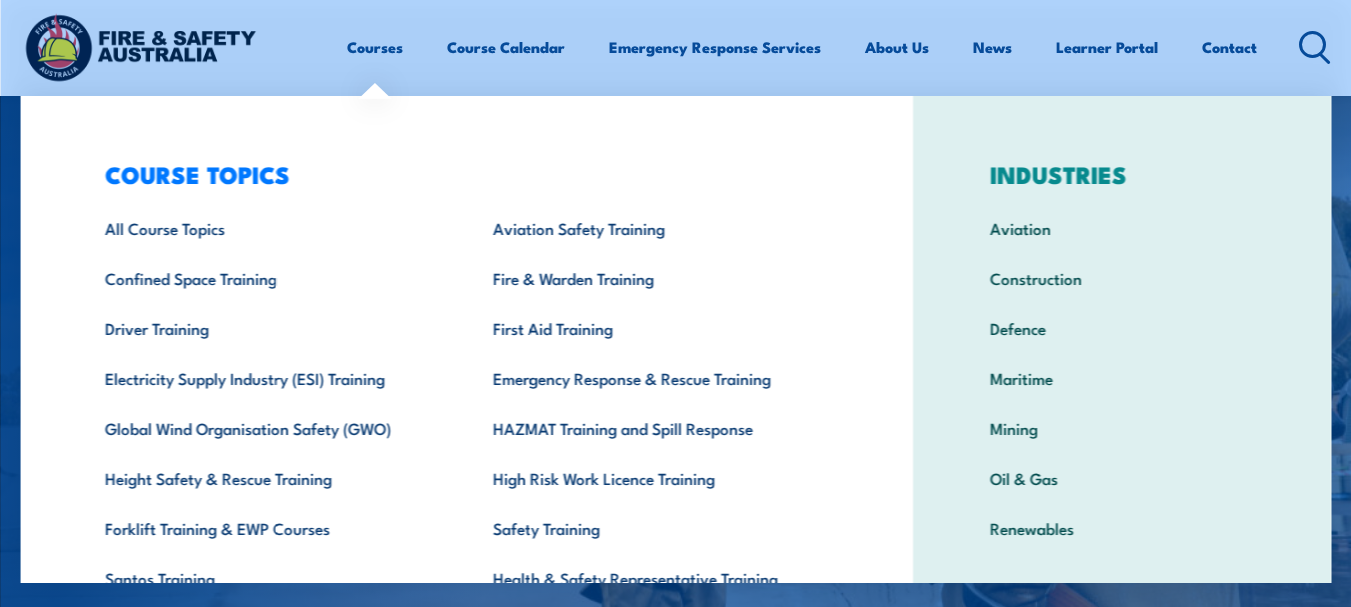 scroll, scrollTop: 333, scrollLeft: 0, axis: vertical 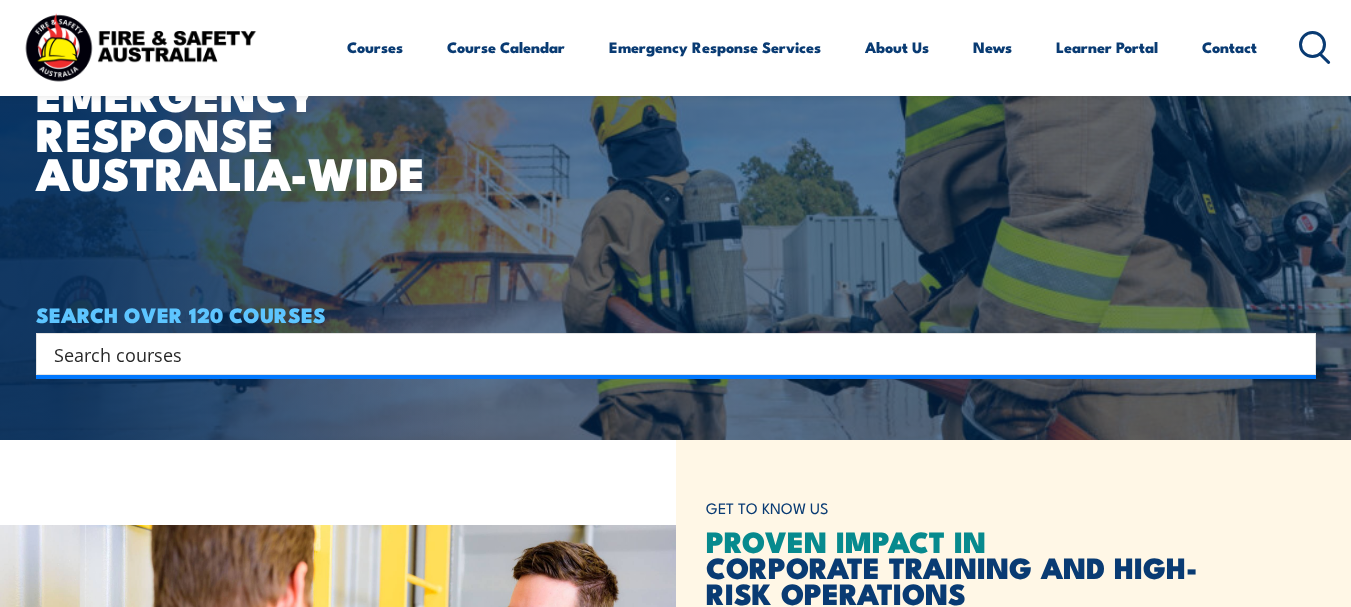 click at bounding box center [663, 354] 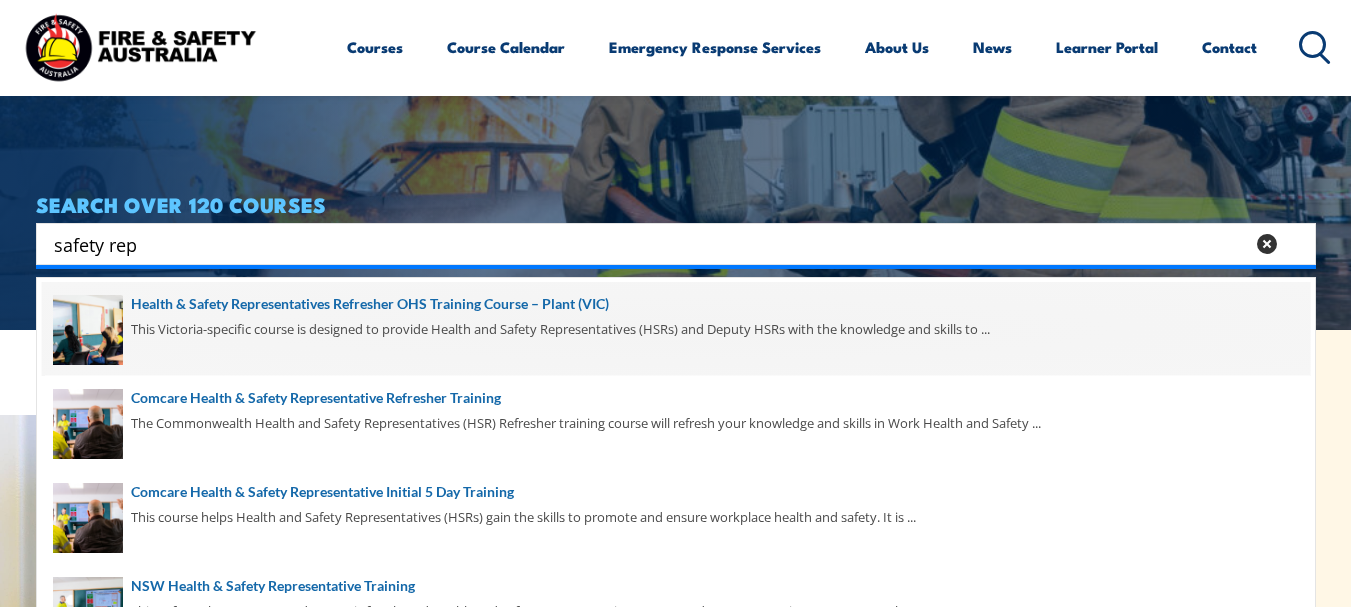 scroll, scrollTop: 333, scrollLeft: 0, axis: vertical 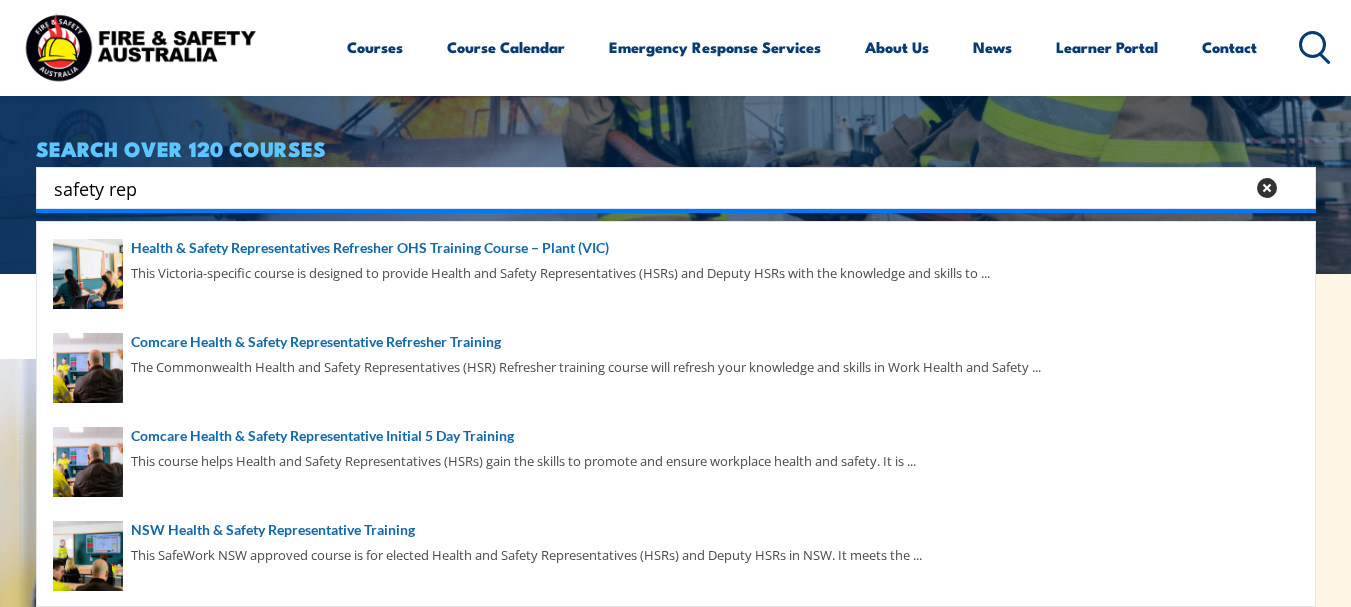 type on "safety rep" 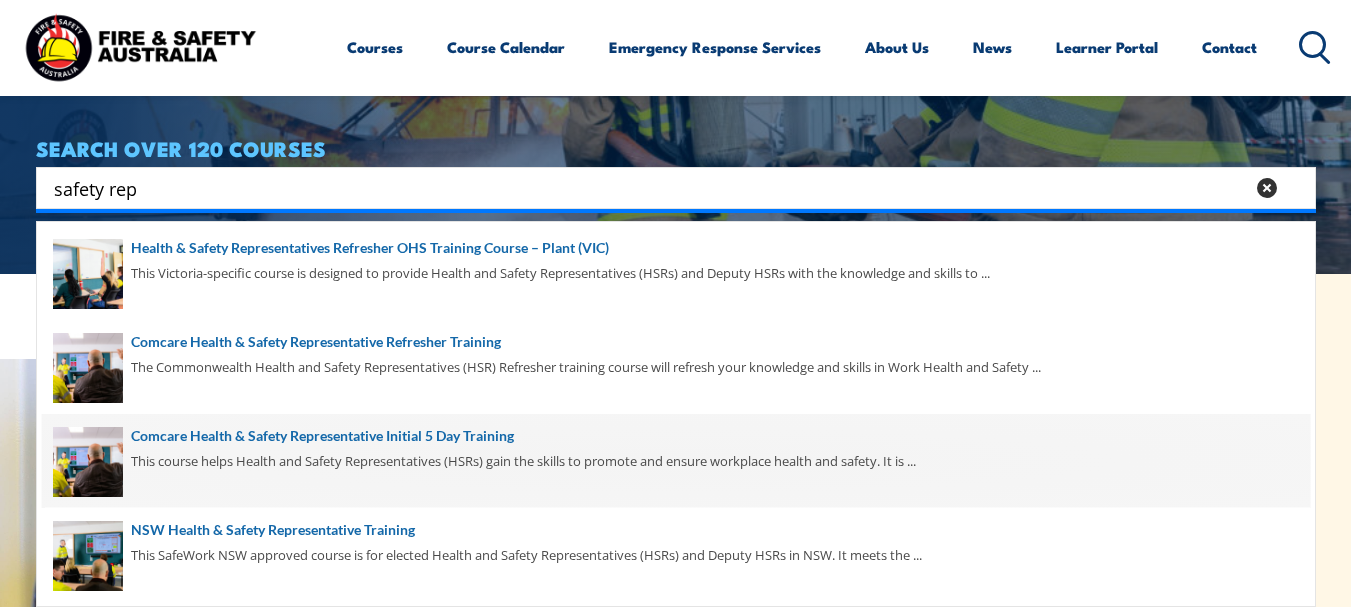 click at bounding box center (676, 461) 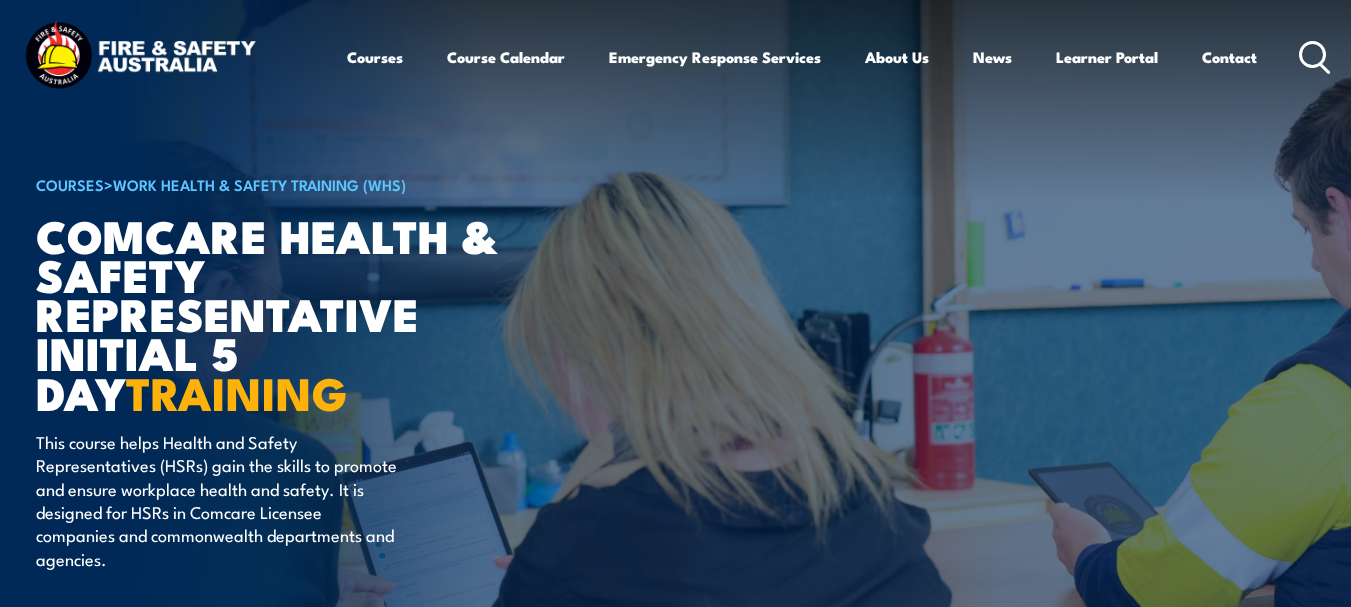 scroll, scrollTop: 0, scrollLeft: 0, axis: both 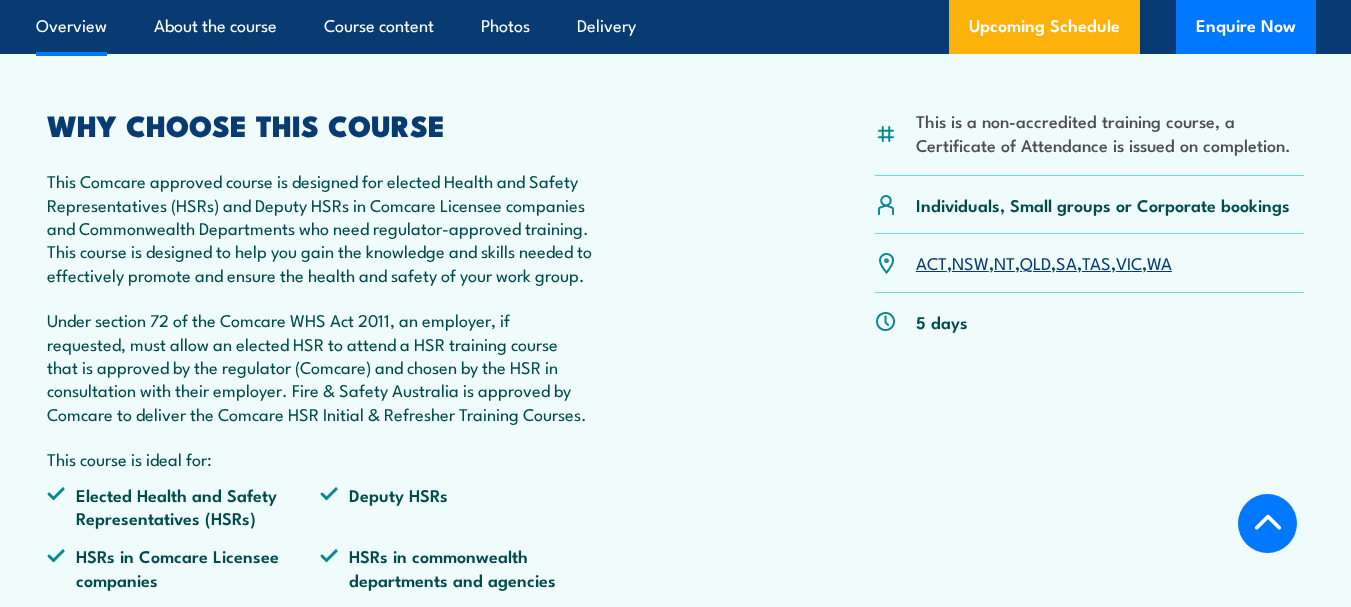 click on "WA" at bounding box center (1159, 262) 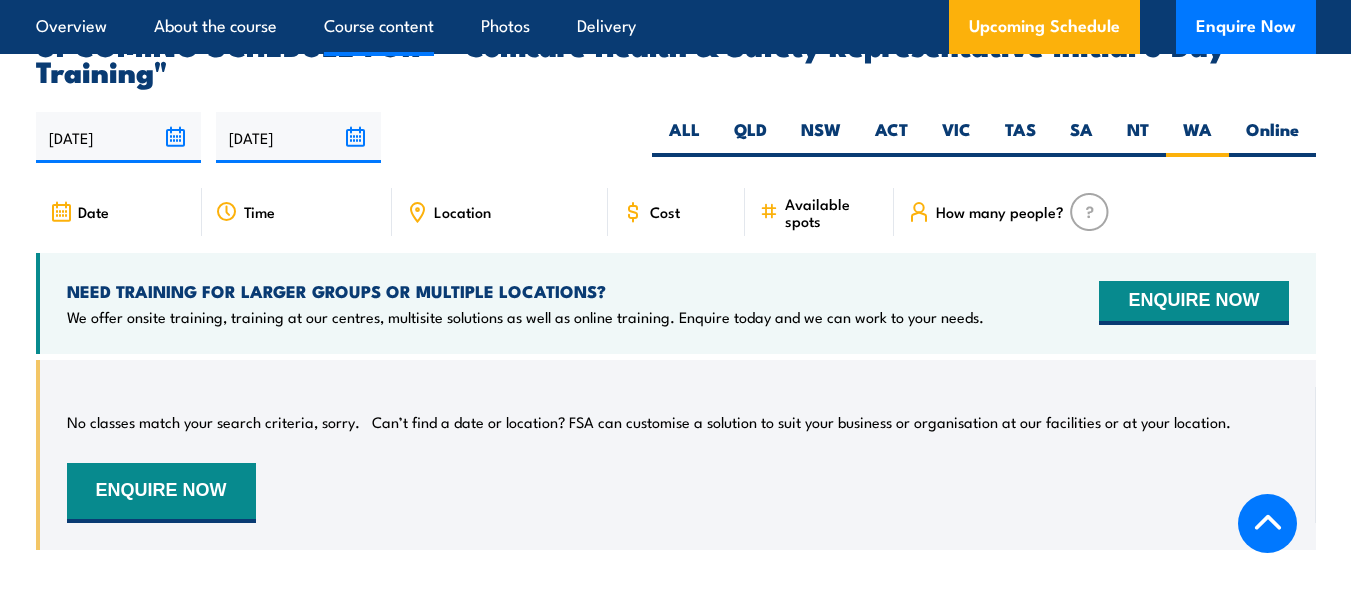 scroll, scrollTop: 0, scrollLeft: 0, axis: both 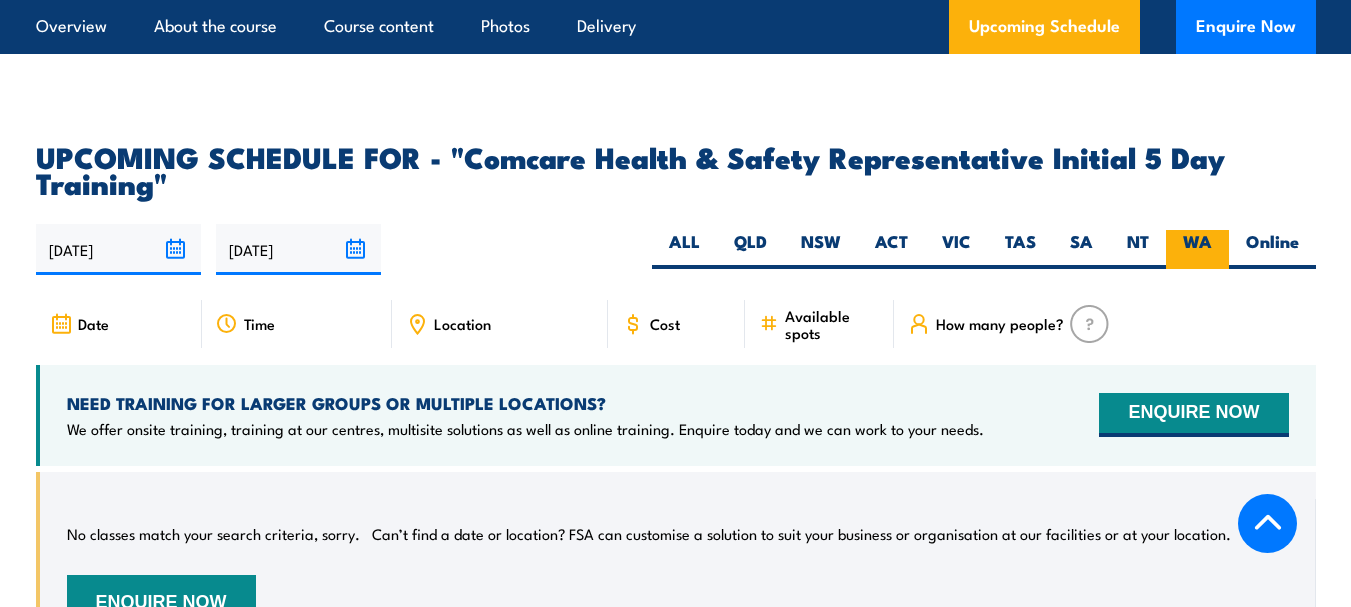 click on "WA" at bounding box center [1197, 249] 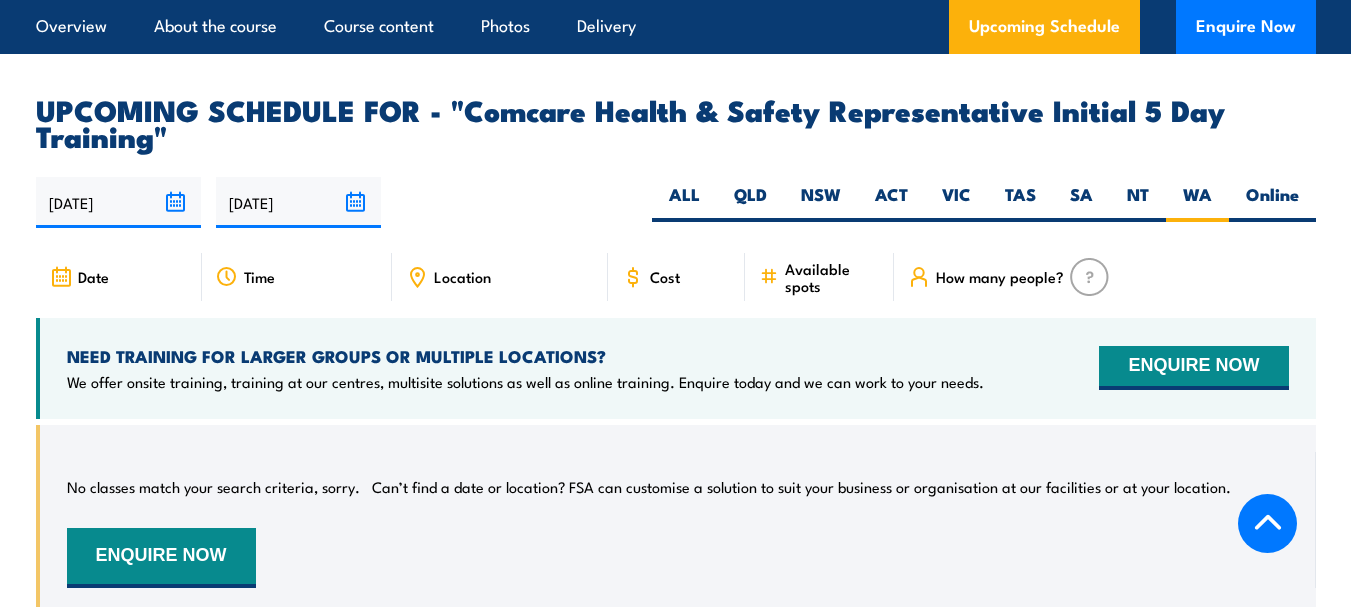 scroll, scrollTop: 3208, scrollLeft: 0, axis: vertical 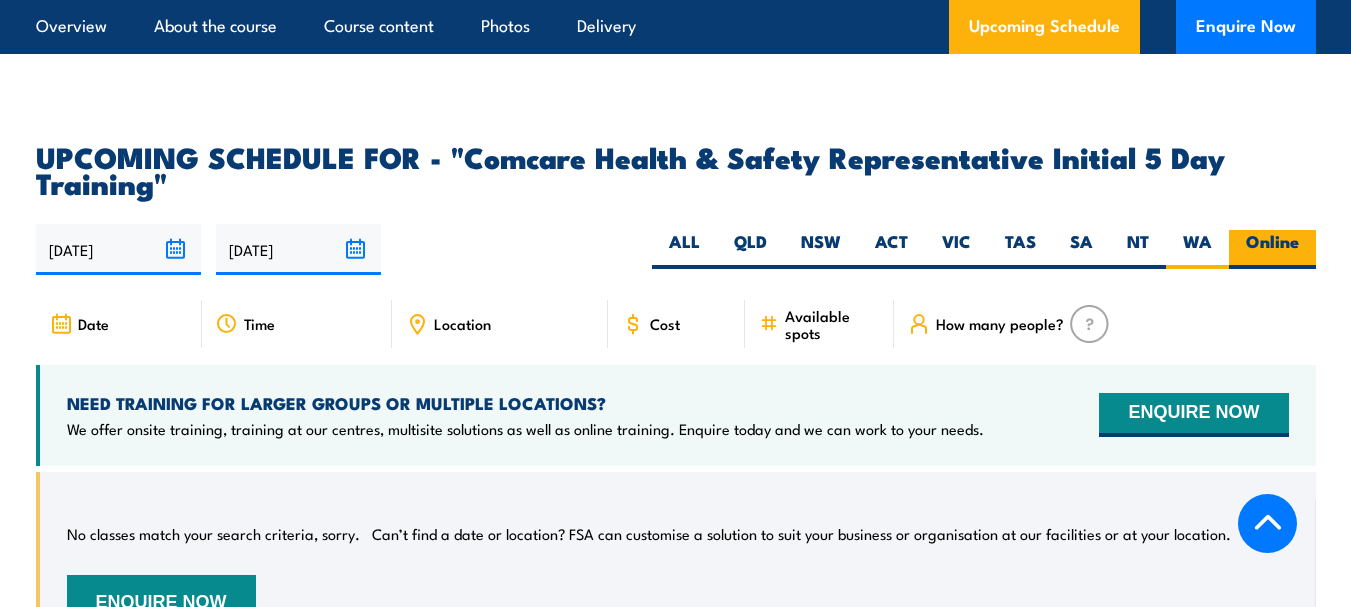 click on "Online" at bounding box center (1272, 249) 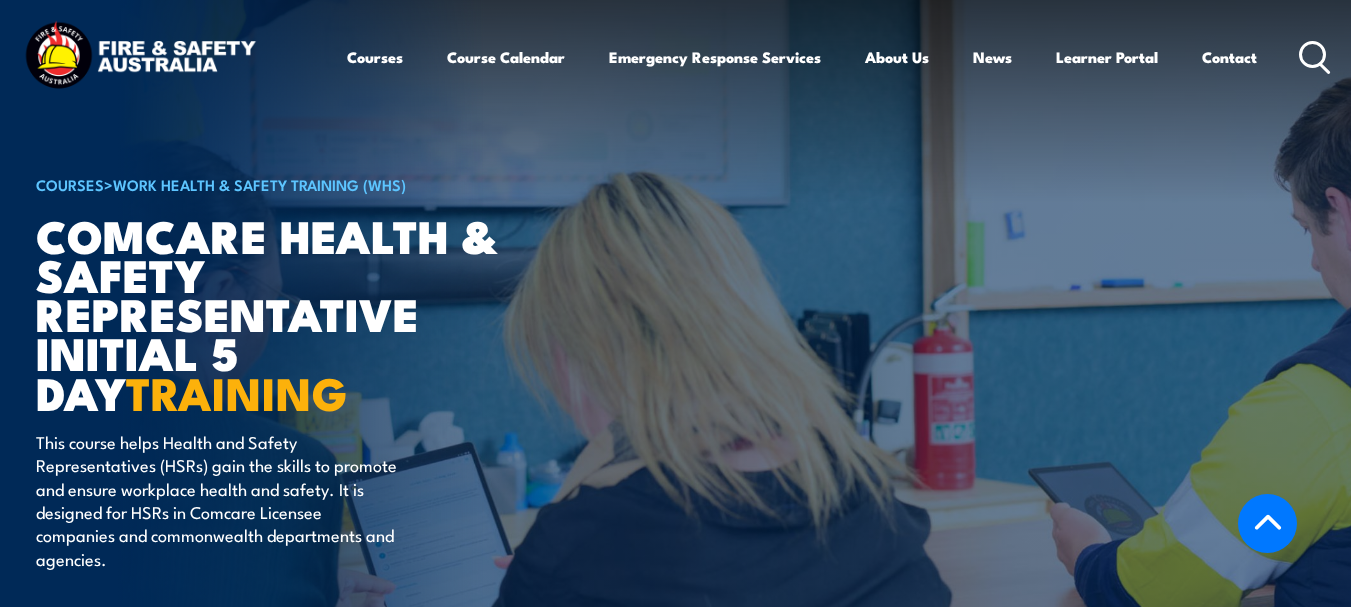 scroll, scrollTop: 3374, scrollLeft: 0, axis: vertical 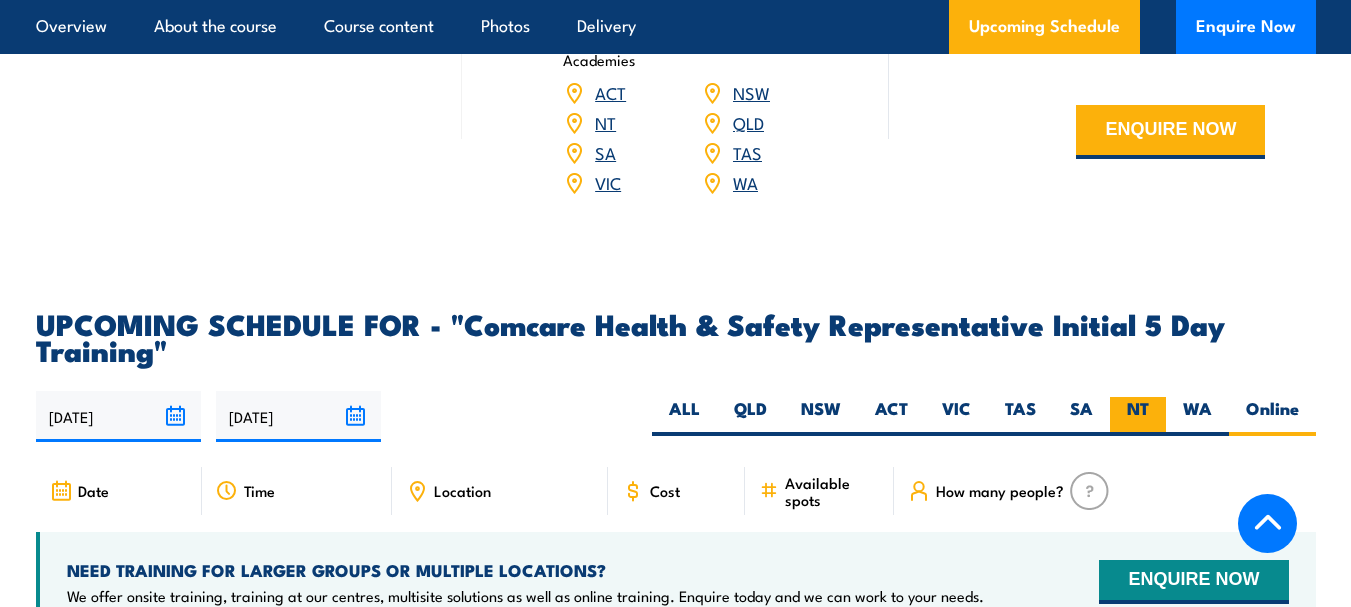 click on "NT" at bounding box center (1138, 416) 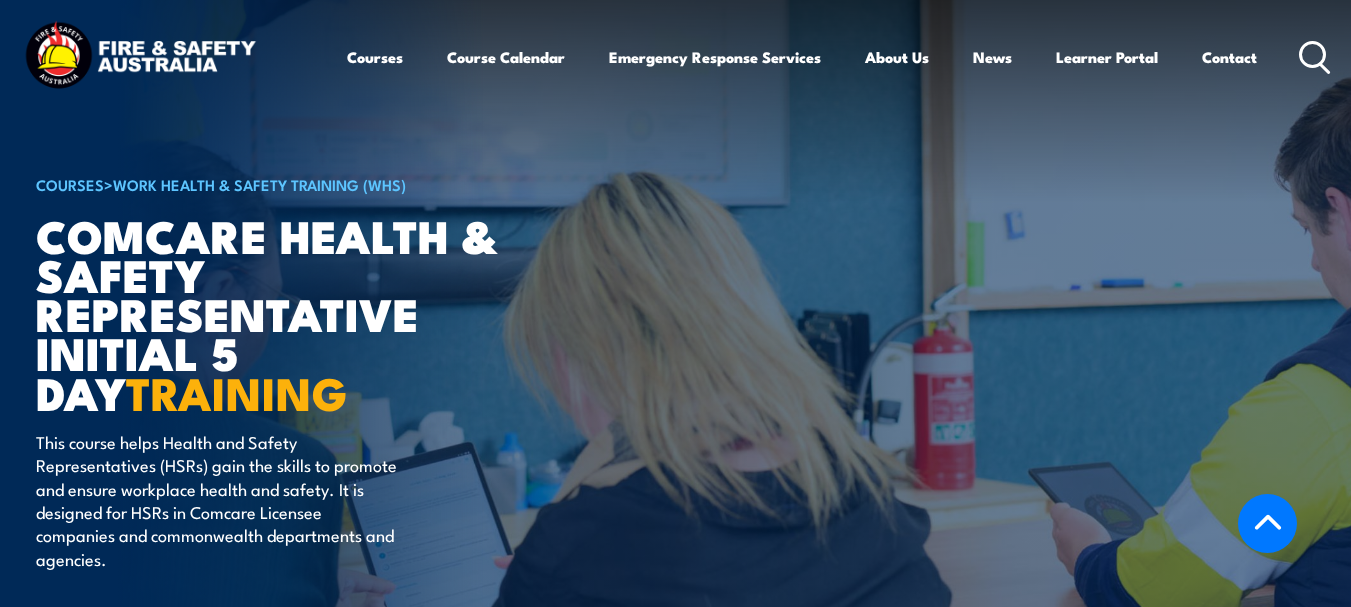 scroll, scrollTop: 3359, scrollLeft: 0, axis: vertical 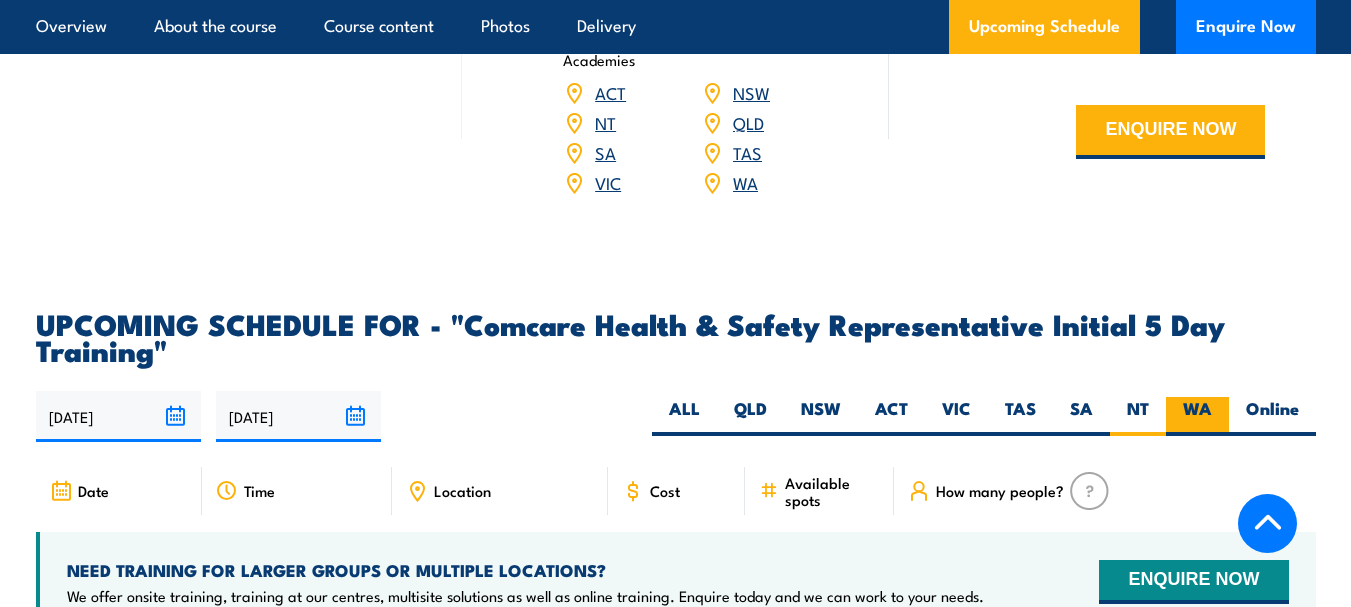 click on "WA" at bounding box center (1197, 416) 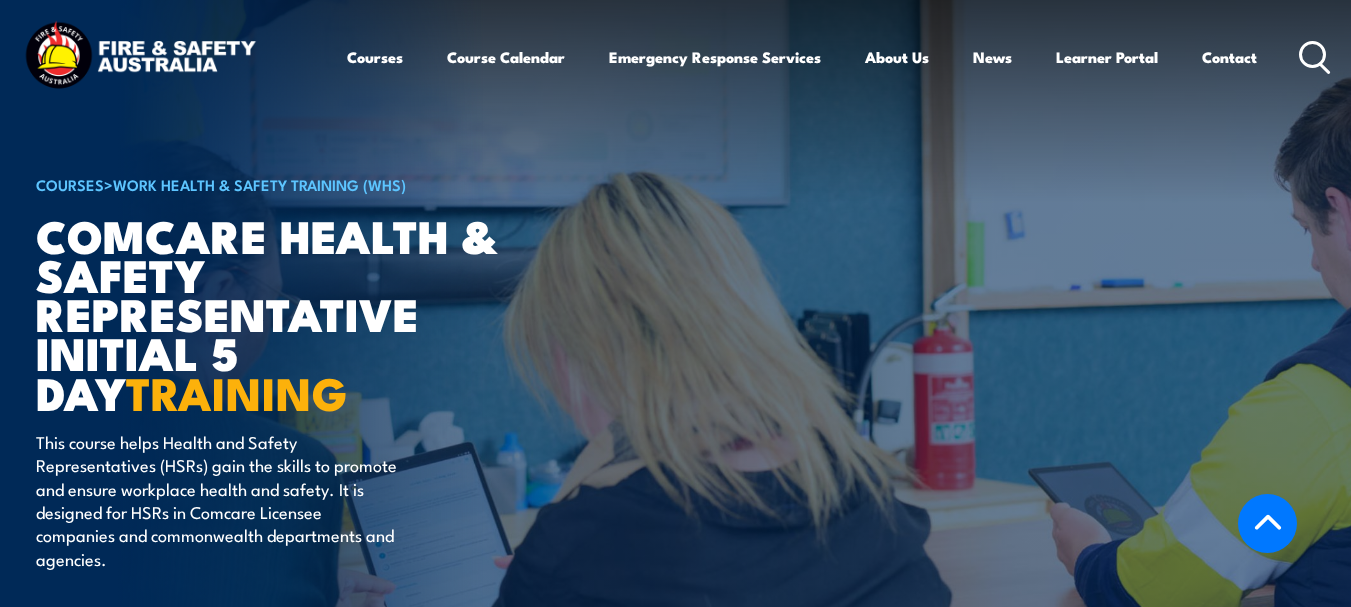 scroll, scrollTop: 3374, scrollLeft: 0, axis: vertical 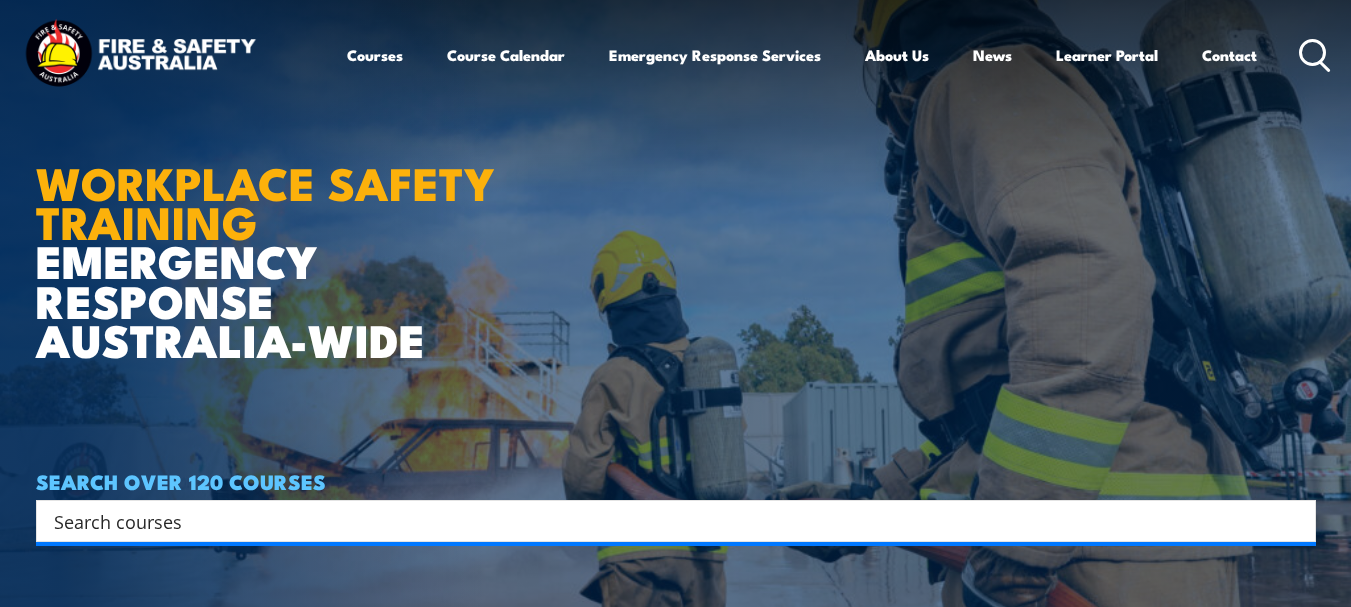 click at bounding box center [663, 521] 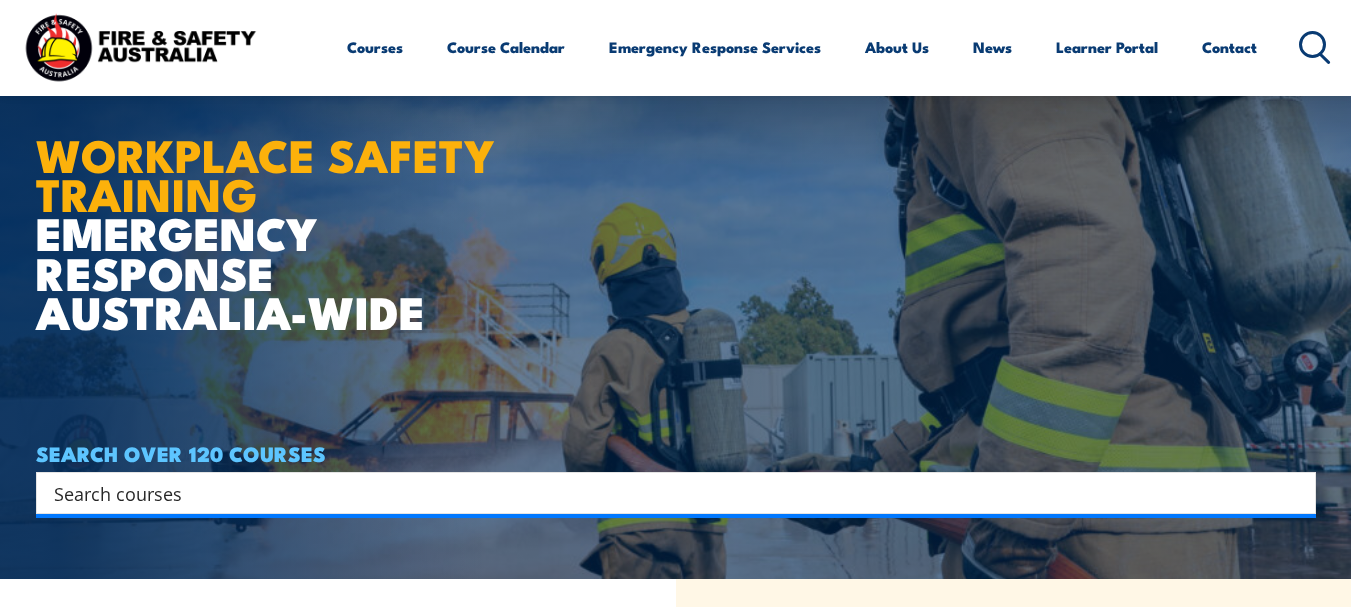 scroll, scrollTop: 0, scrollLeft: 0, axis: both 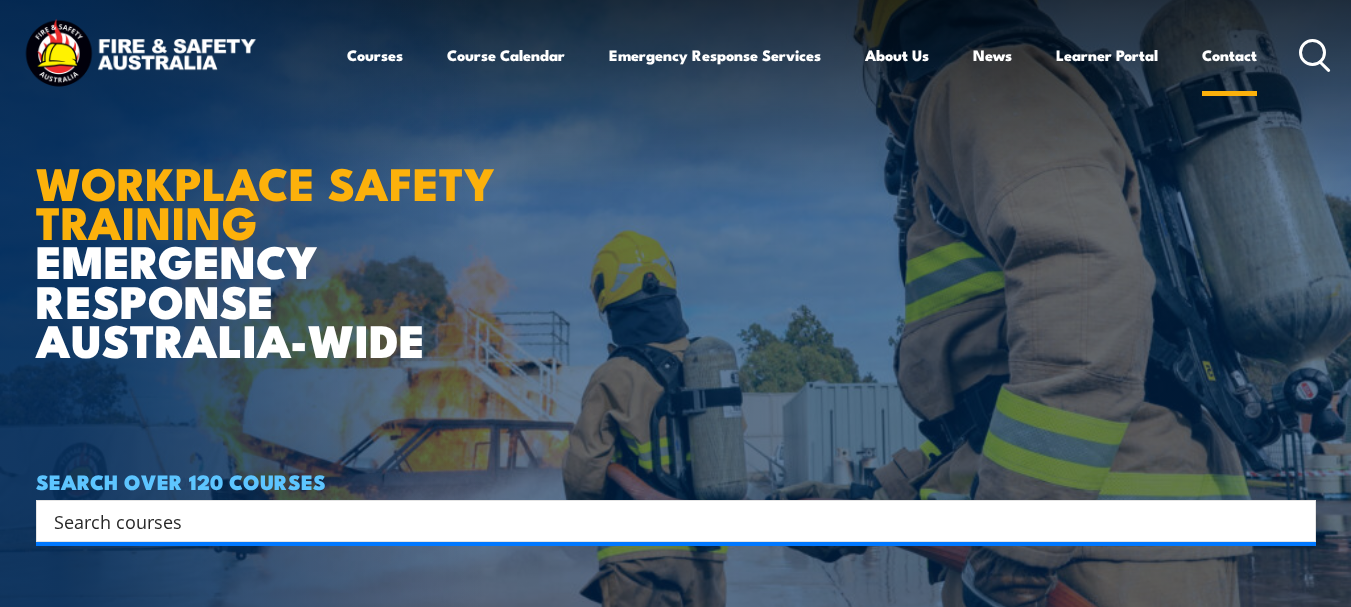 click on "Contact" at bounding box center [1229, 55] 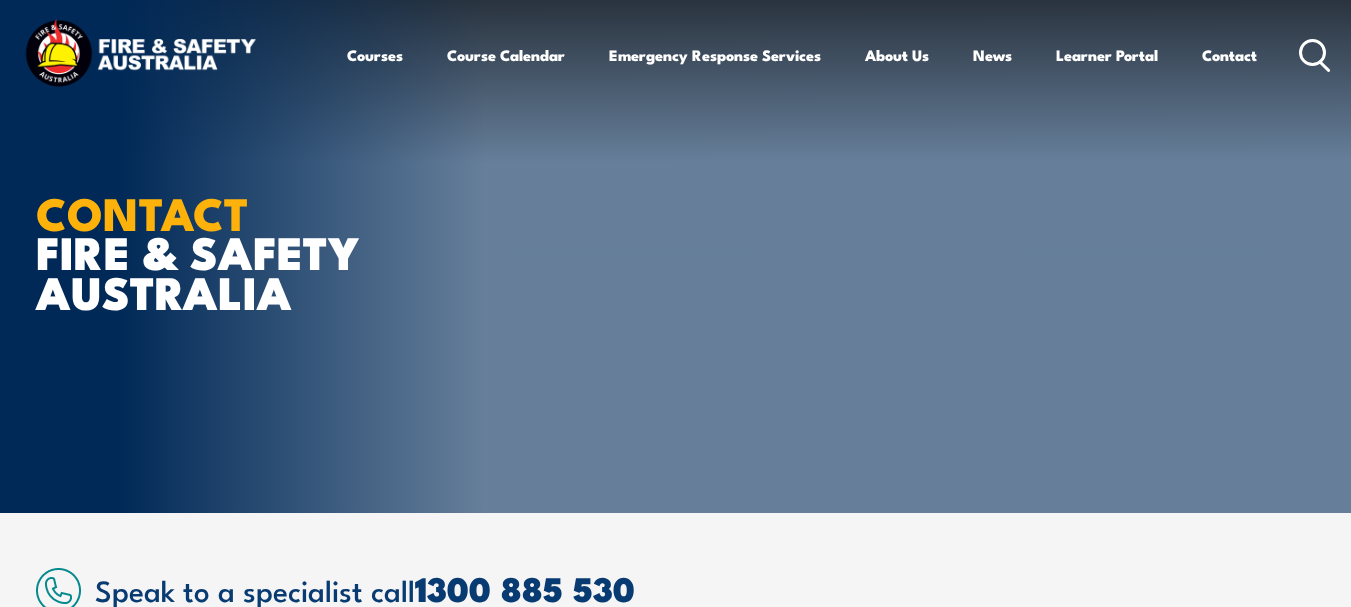 scroll, scrollTop: 167, scrollLeft: 0, axis: vertical 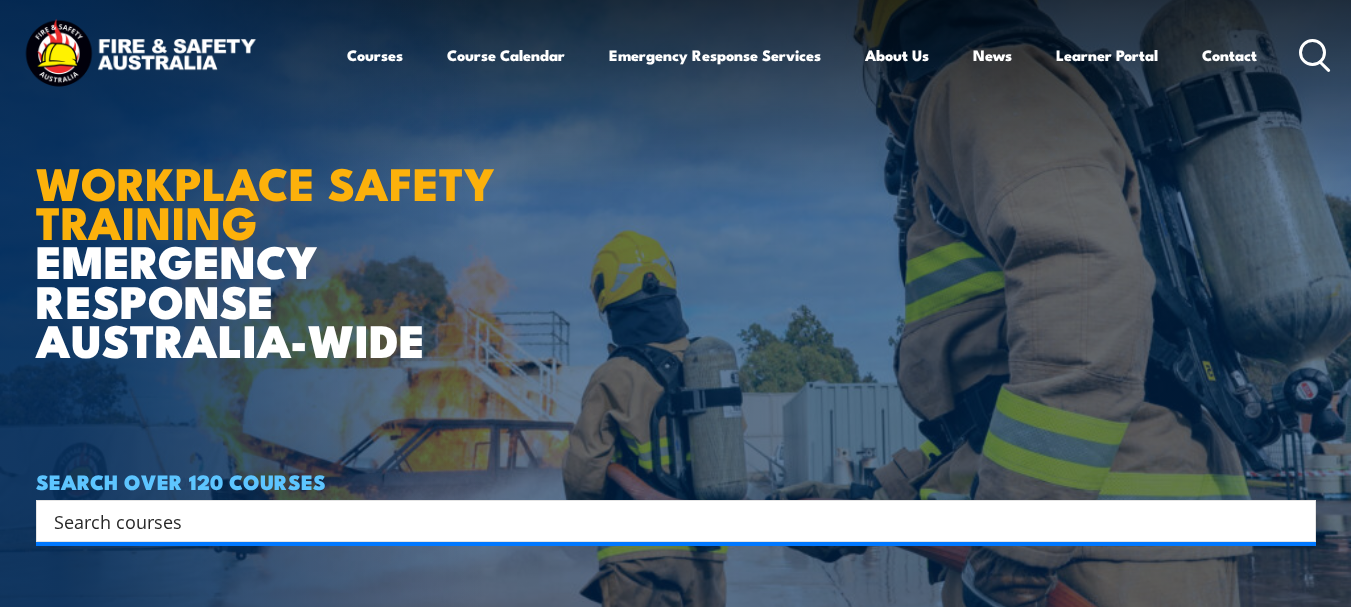 click at bounding box center [663, 521] 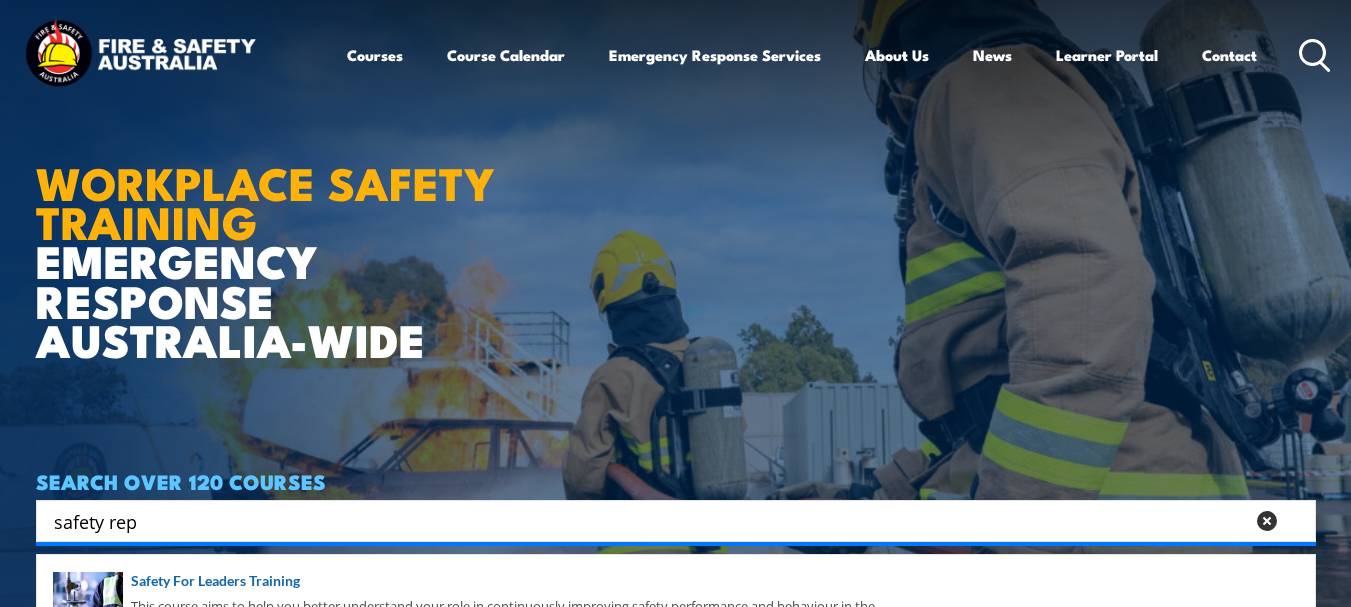 type on "safety rep" 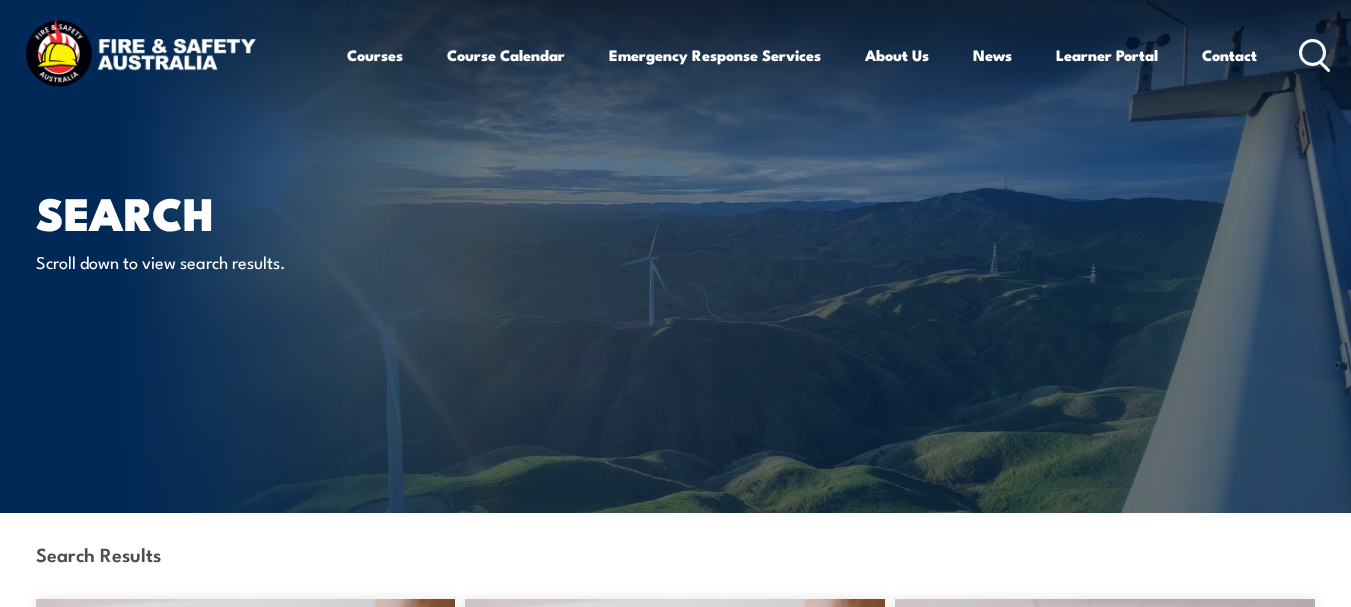 scroll, scrollTop: 0, scrollLeft: 0, axis: both 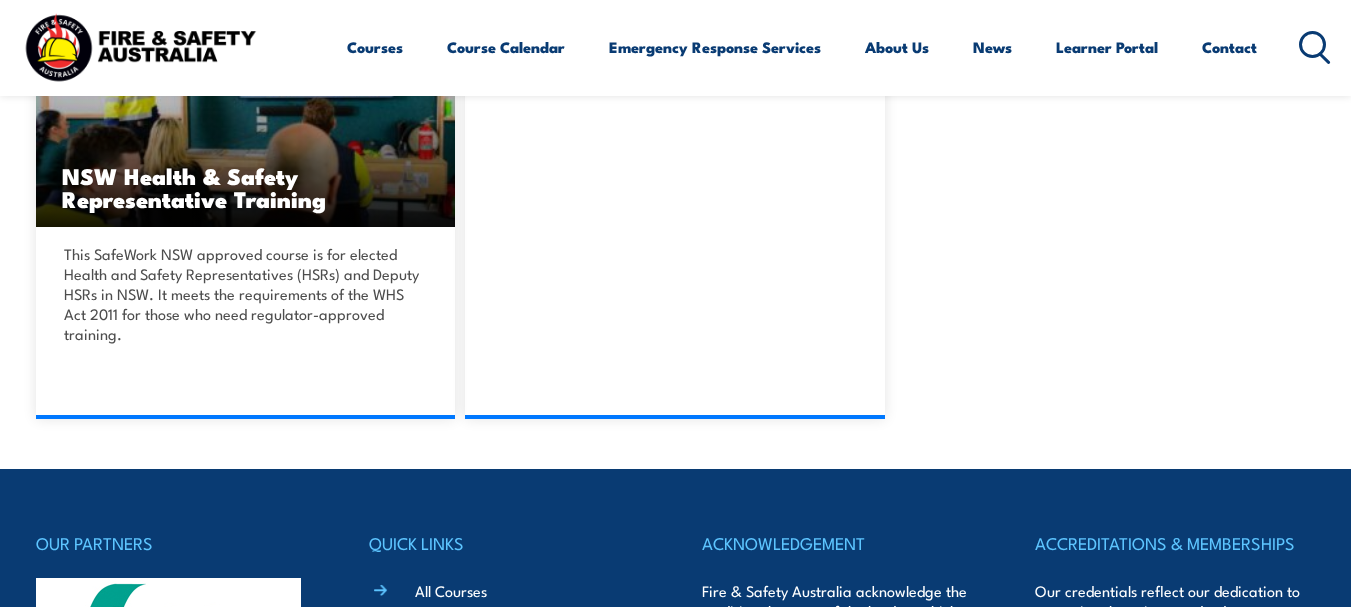 click on "ACT Health & Safety Representative Initial 5 Day Training
The purpose of this ACT-specific course is to help you gain the knowledge and skills needed to promote and ensure the health and safety of your work group." at bounding box center [676, -877] 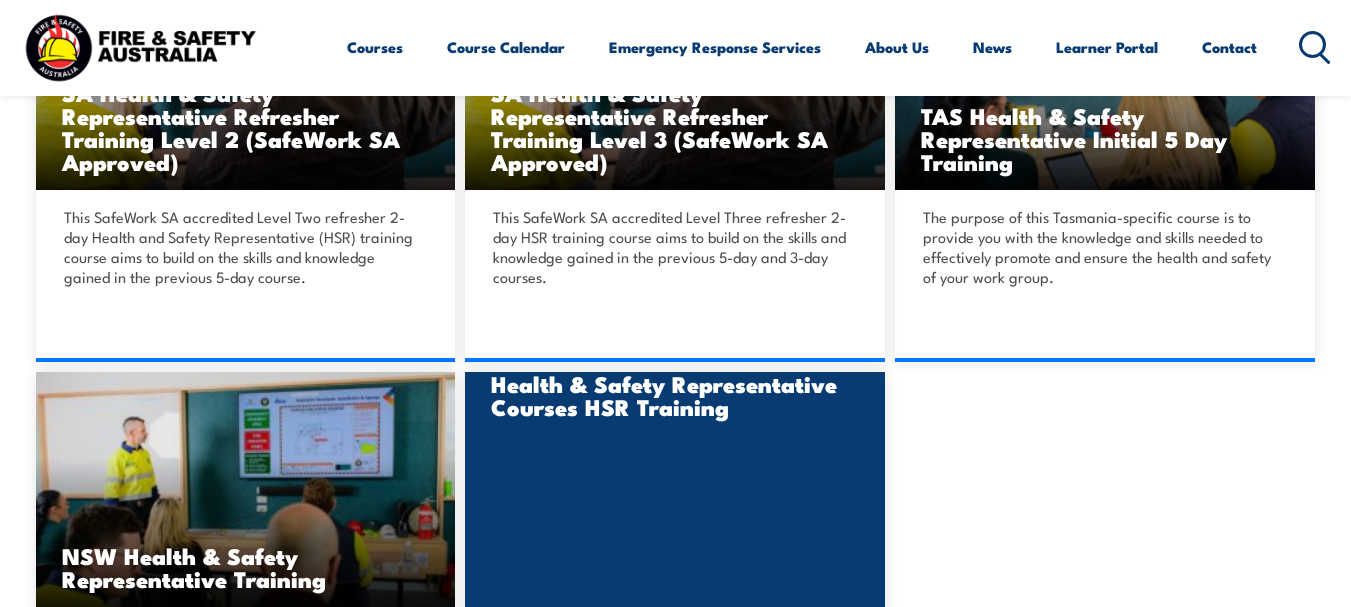 scroll, scrollTop: 2438, scrollLeft: 0, axis: vertical 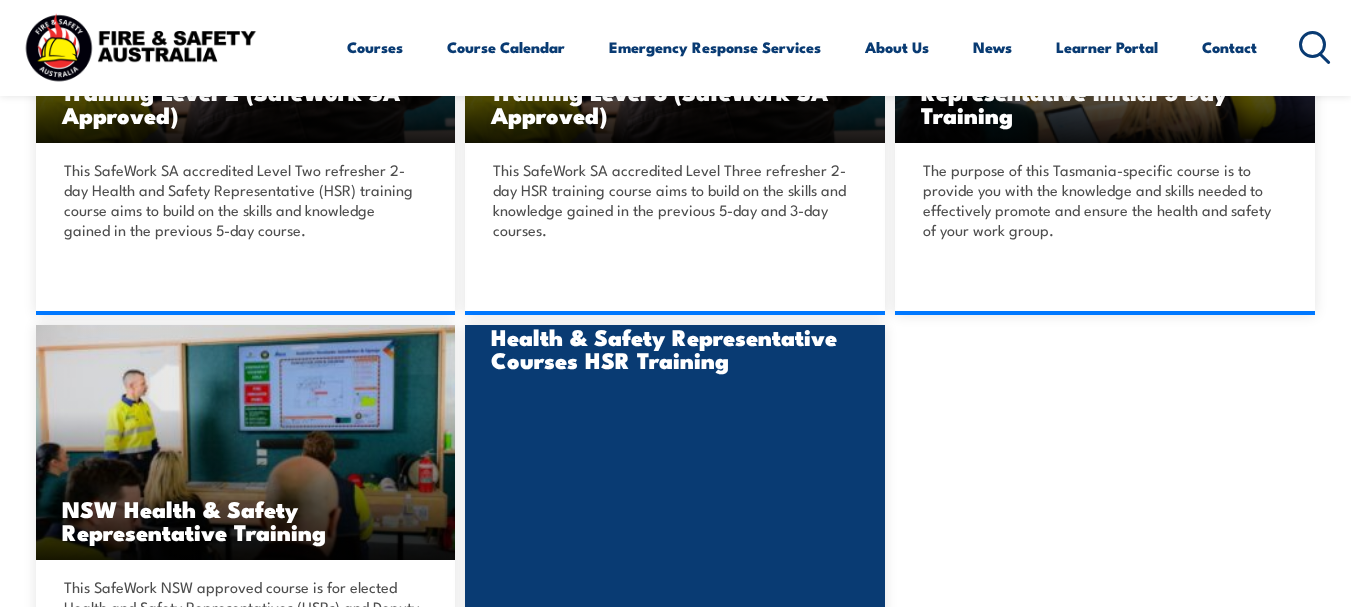 click at bounding box center (675, 371) 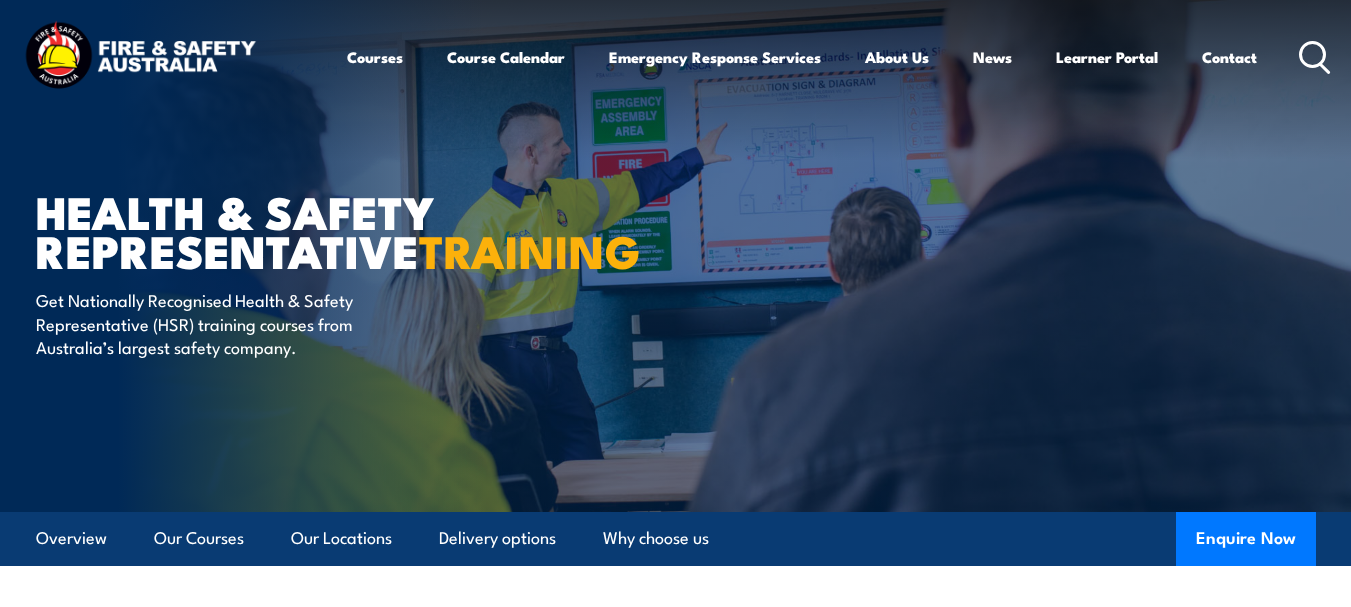 scroll, scrollTop: 0, scrollLeft: 0, axis: both 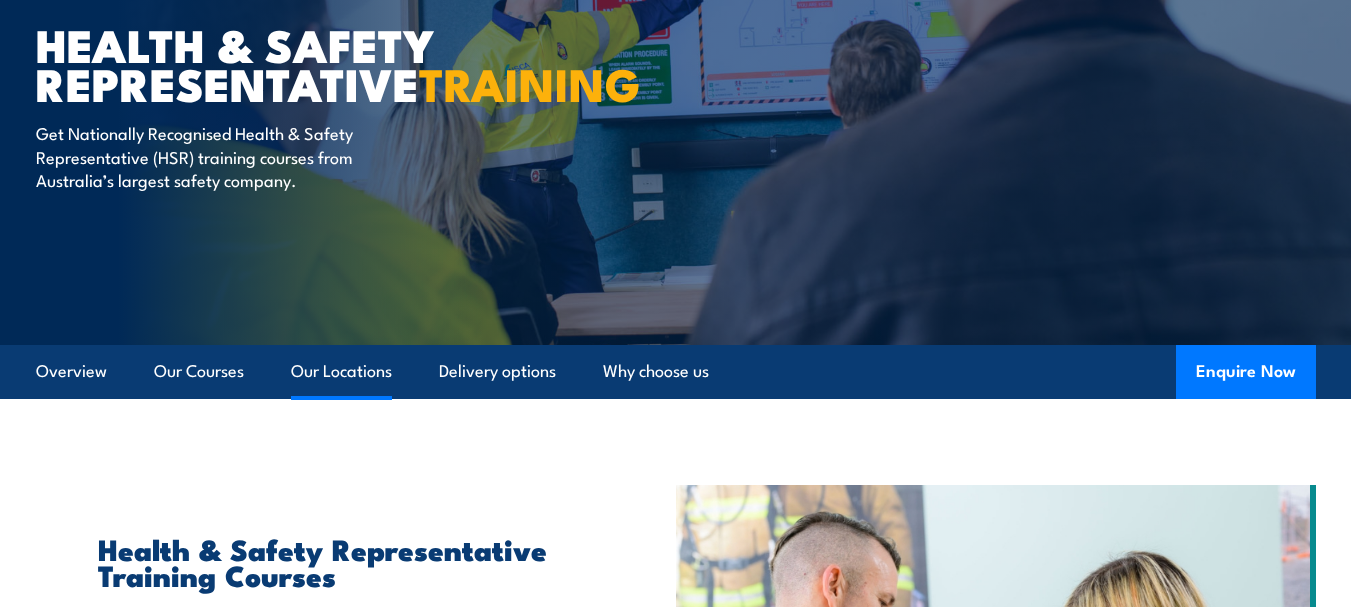 click on "Our Locations" at bounding box center (341, 371) 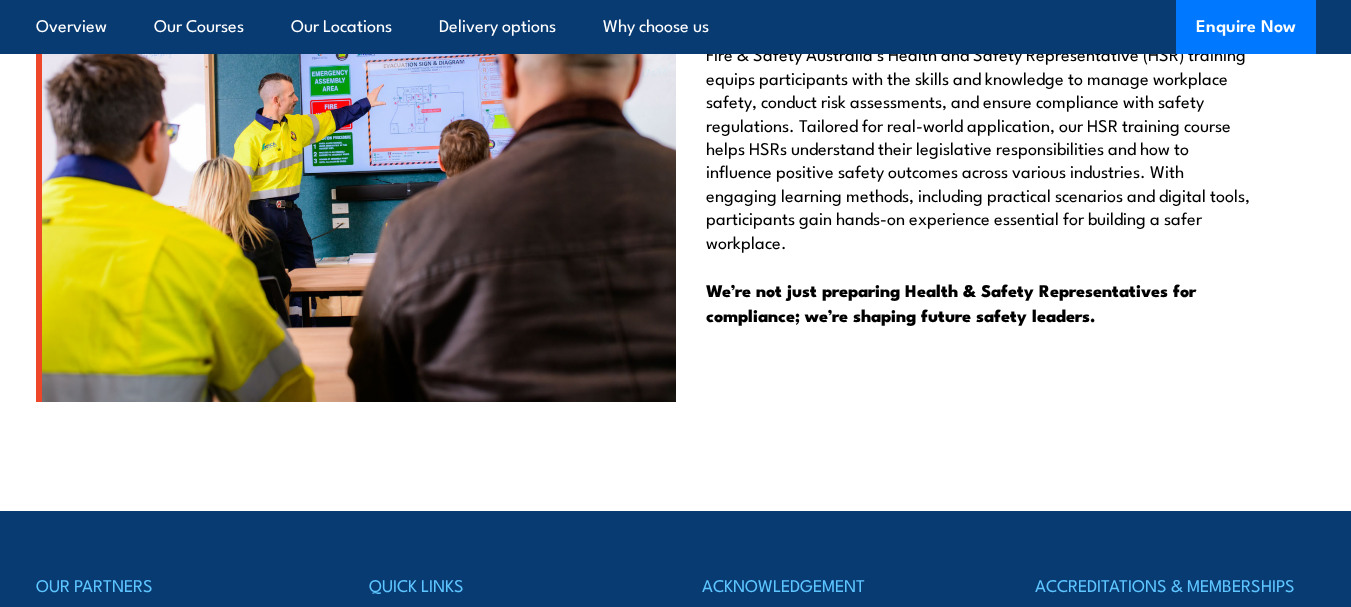 scroll, scrollTop: 5598, scrollLeft: 0, axis: vertical 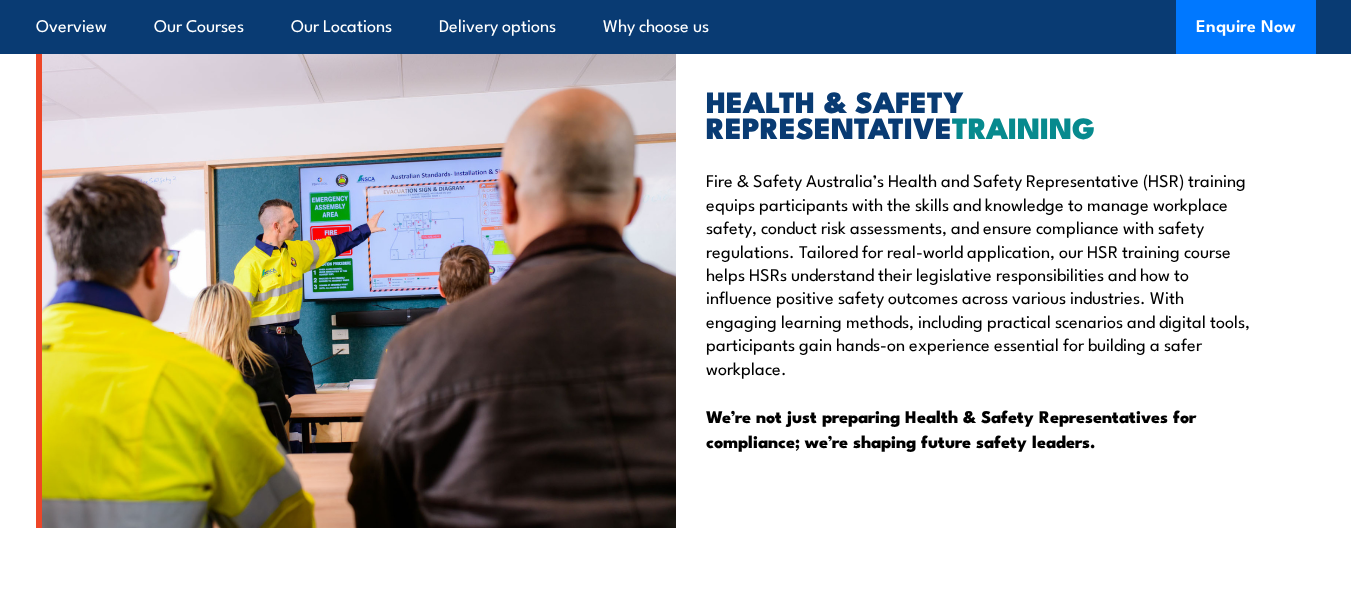 click on "We’re not just preparing Health & Safety Representatives for compliance; we’re shaping future safety leaders." at bounding box center (951, 428) 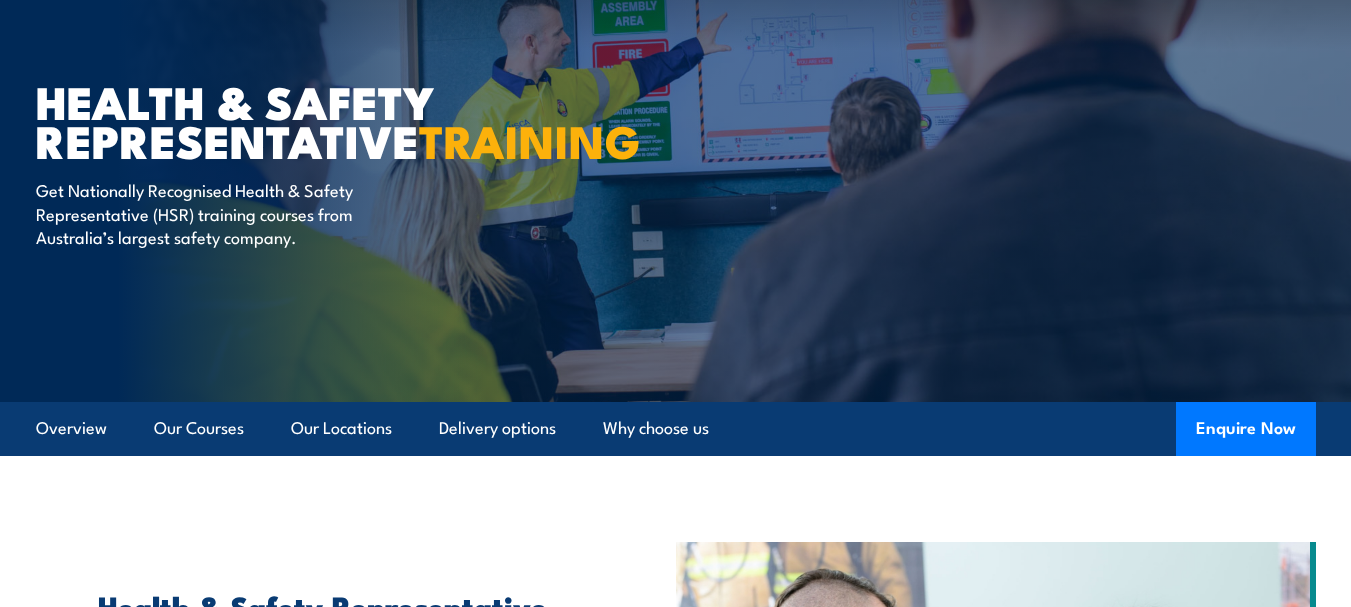 scroll, scrollTop: 0, scrollLeft: 0, axis: both 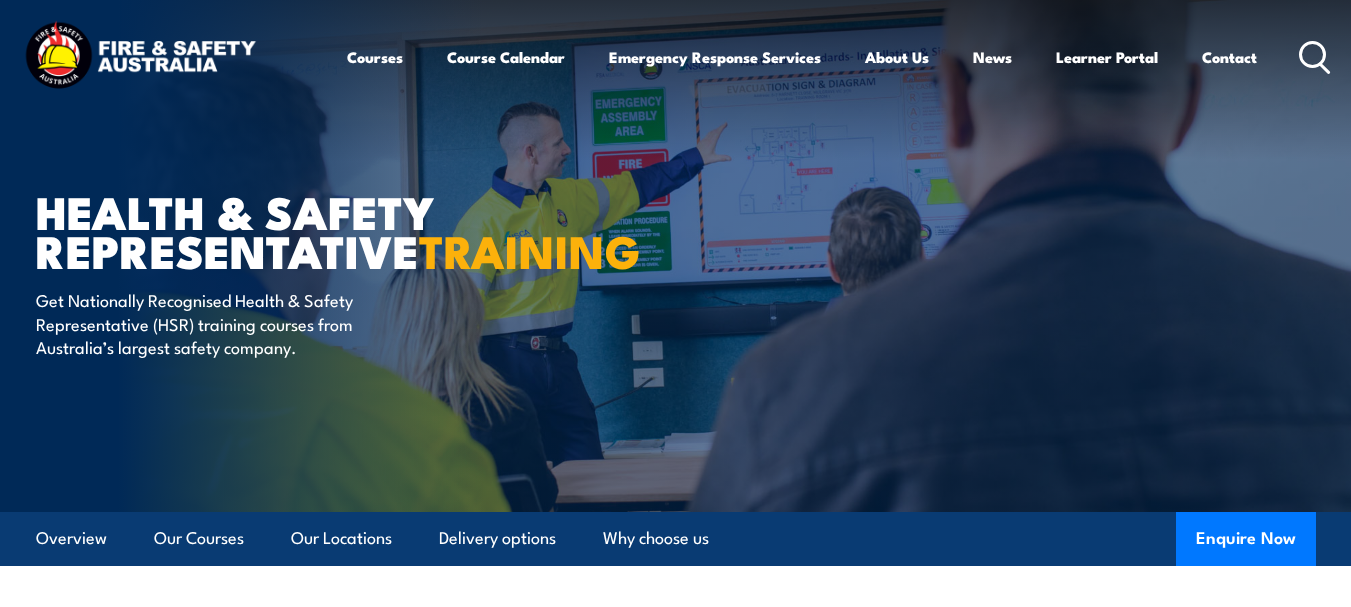 click at bounding box center (140, 57) 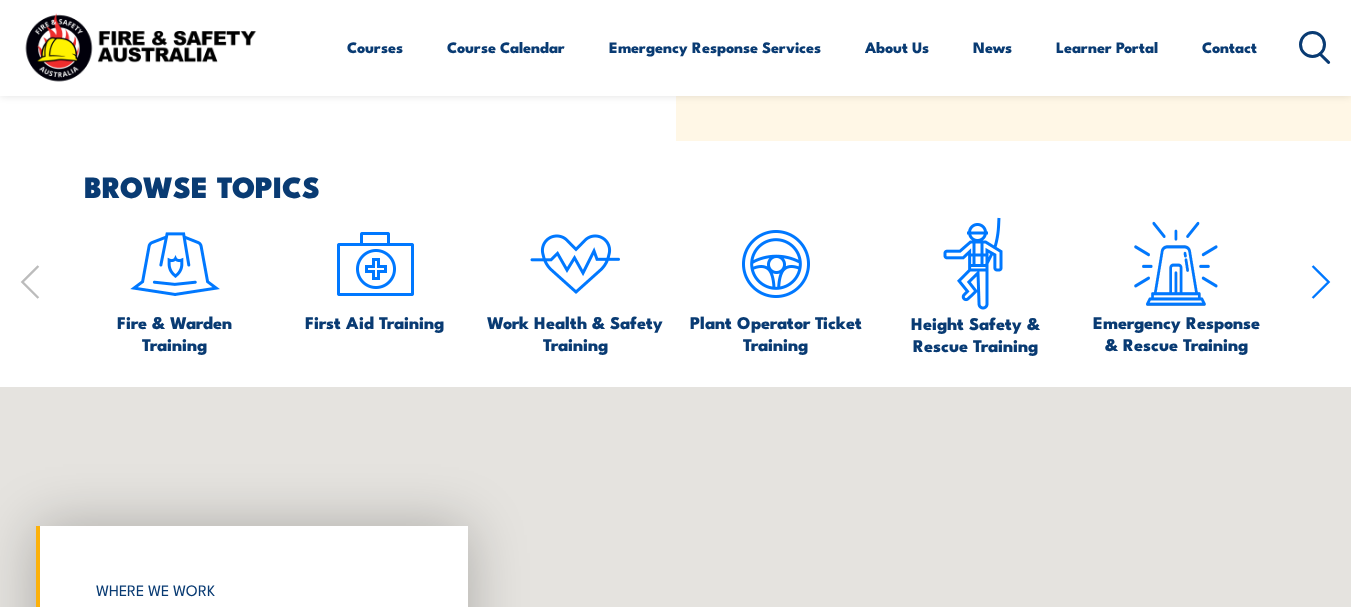 scroll, scrollTop: 2167, scrollLeft: 0, axis: vertical 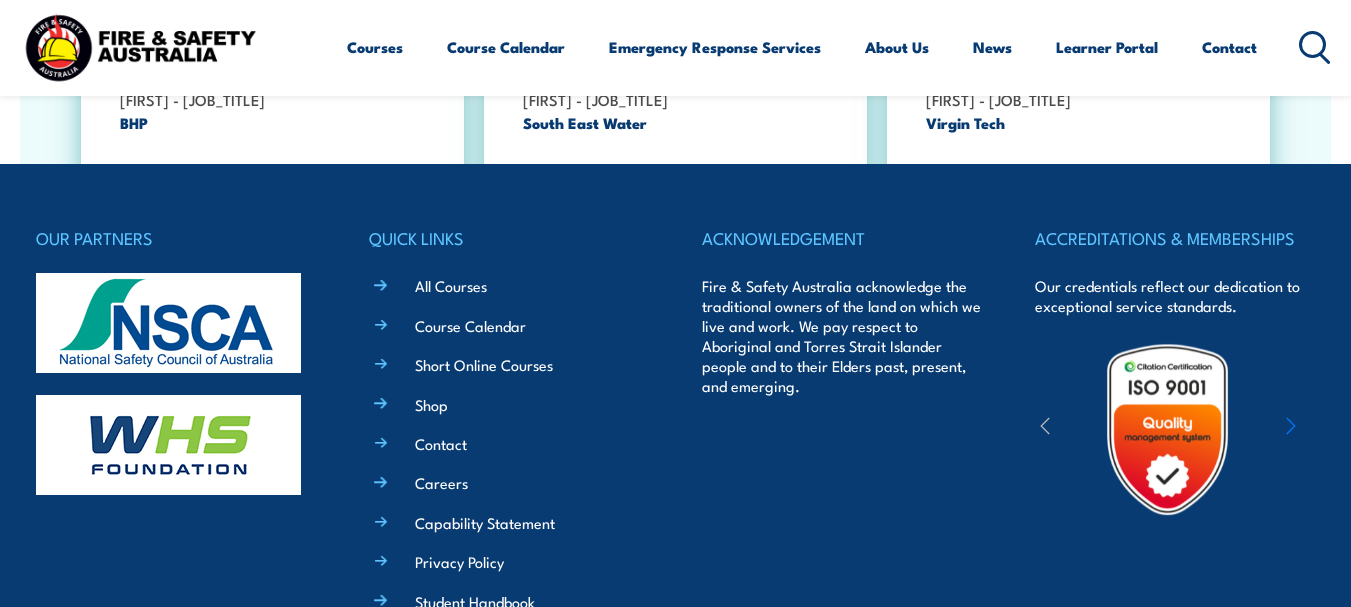click at bounding box center [168, 445] 